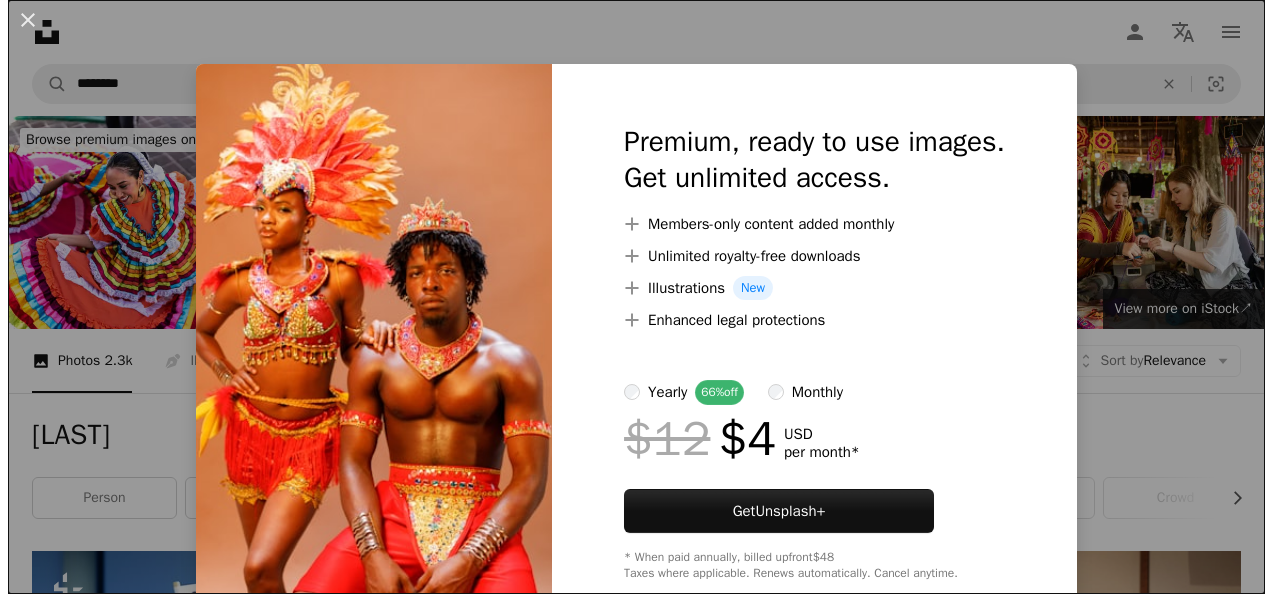 scroll, scrollTop: 1978, scrollLeft: 0, axis: vertical 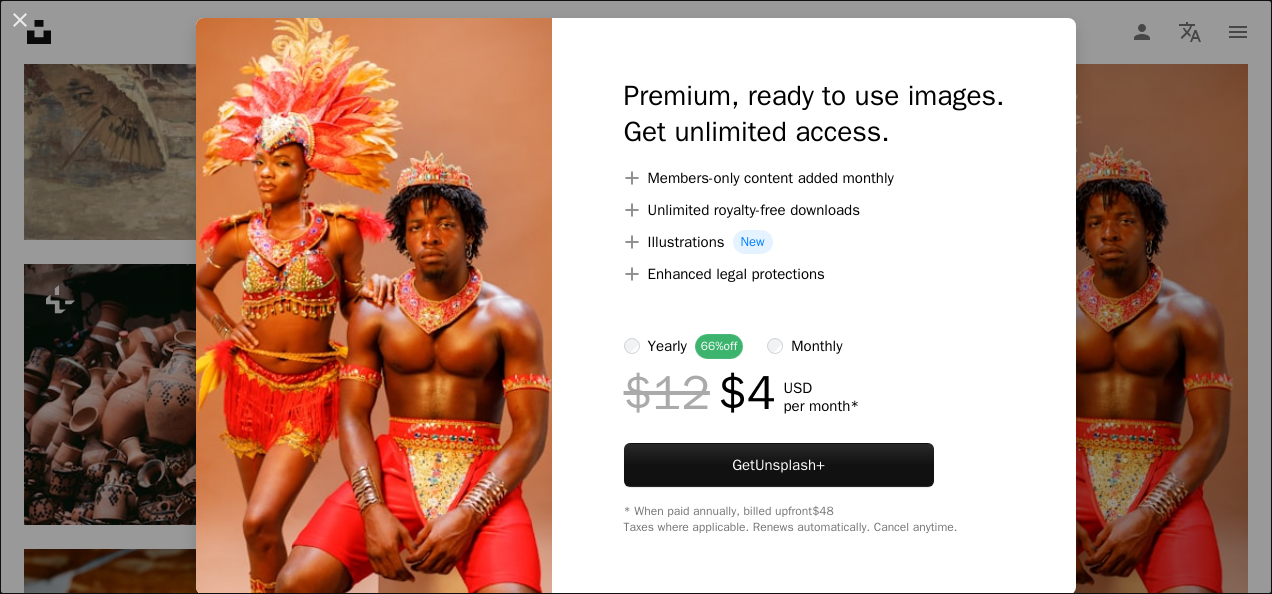 click on "monthly" at bounding box center [804, 346] 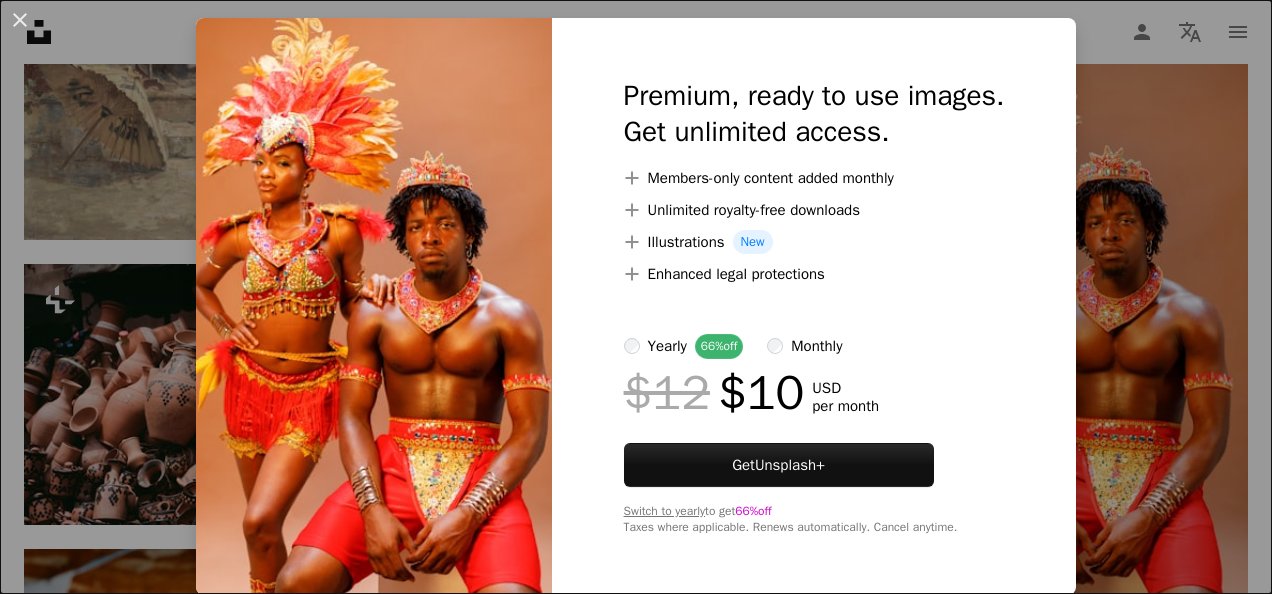 click on "An X shape Premium, ready to use images. Get unlimited access. A plus sign Members-only content added monthly A plus sign Unlimited royalty-free downloads A plus sign Illustrations  New A plus sign Enhanced legal protections yearly 66%  off monthly $12   $10 USD per month Get  Unsplash+ Switch to yearly  to get  66%  off Taxes where applicable. Renews automatically. Cancel anytime." at bounding box center (636, 297) 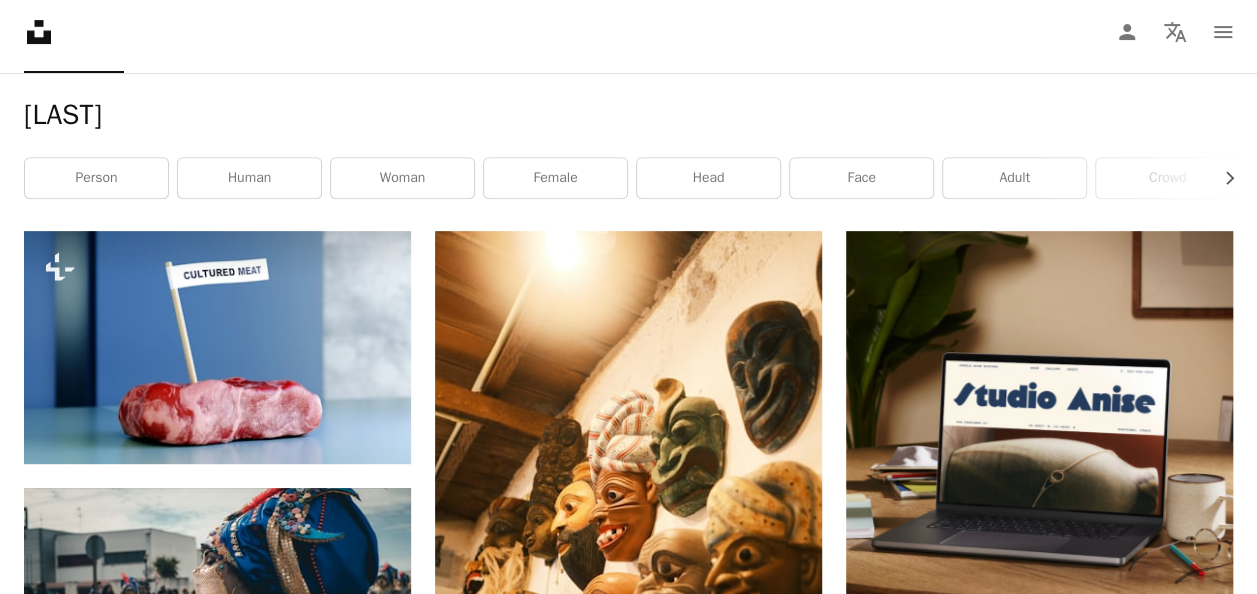 scroll, scrollTop: 146, scrollLeft: 0, axis: vertical 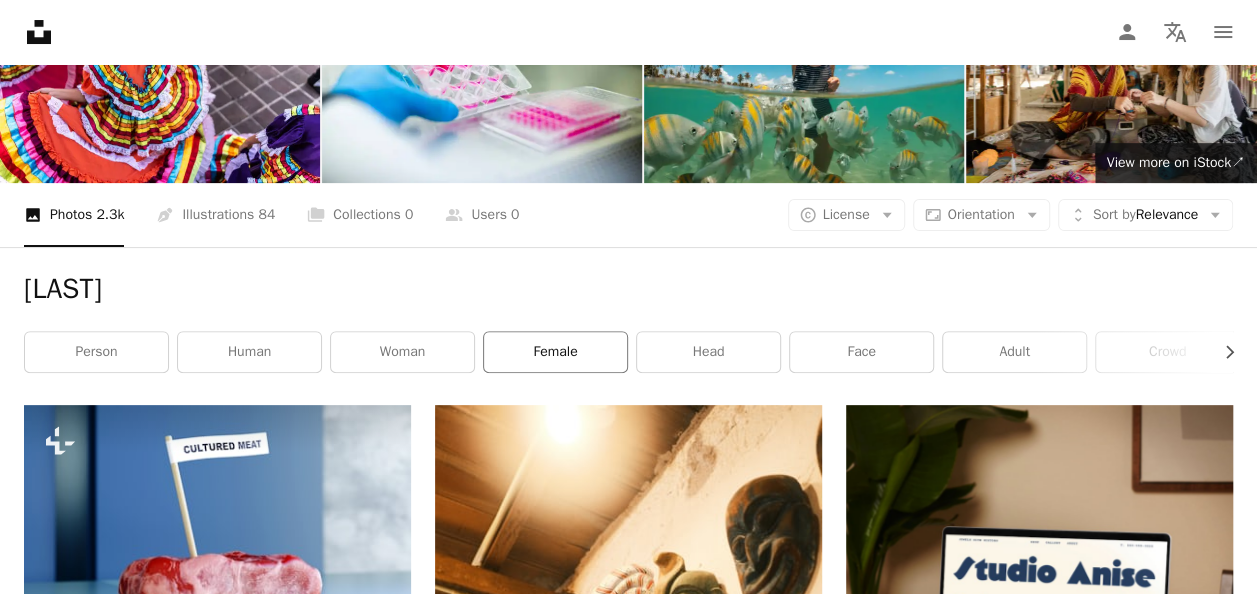 click on "female" at bounding box center [555, 352] 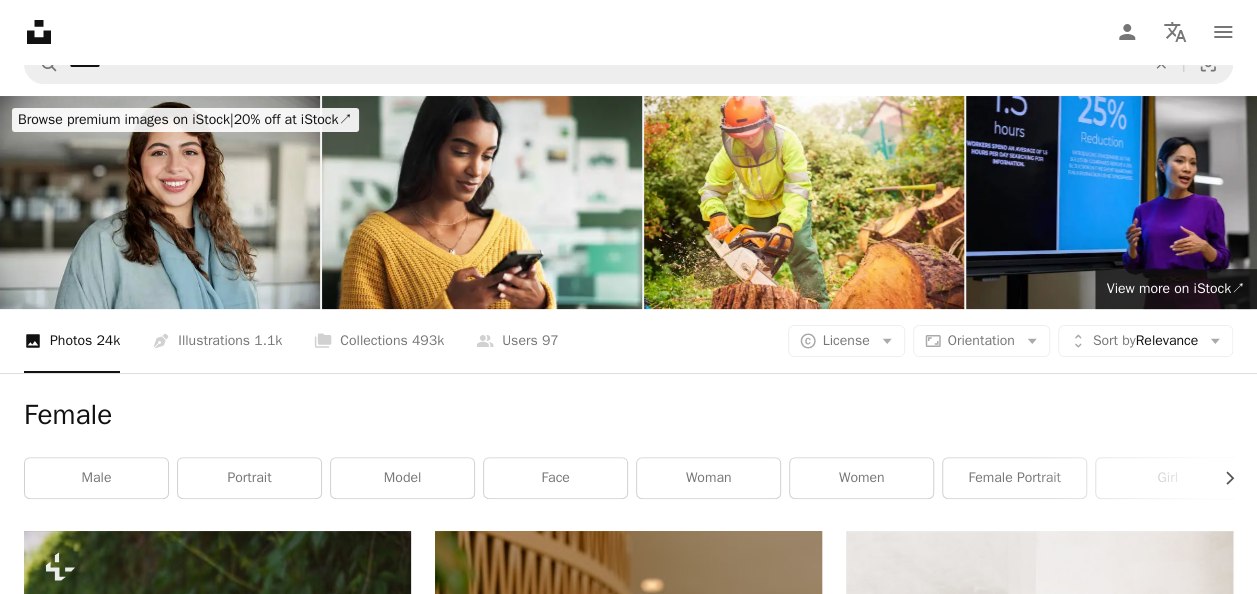 scroll, scrollTop: 4, scrollLeft: 0, axis: vertical 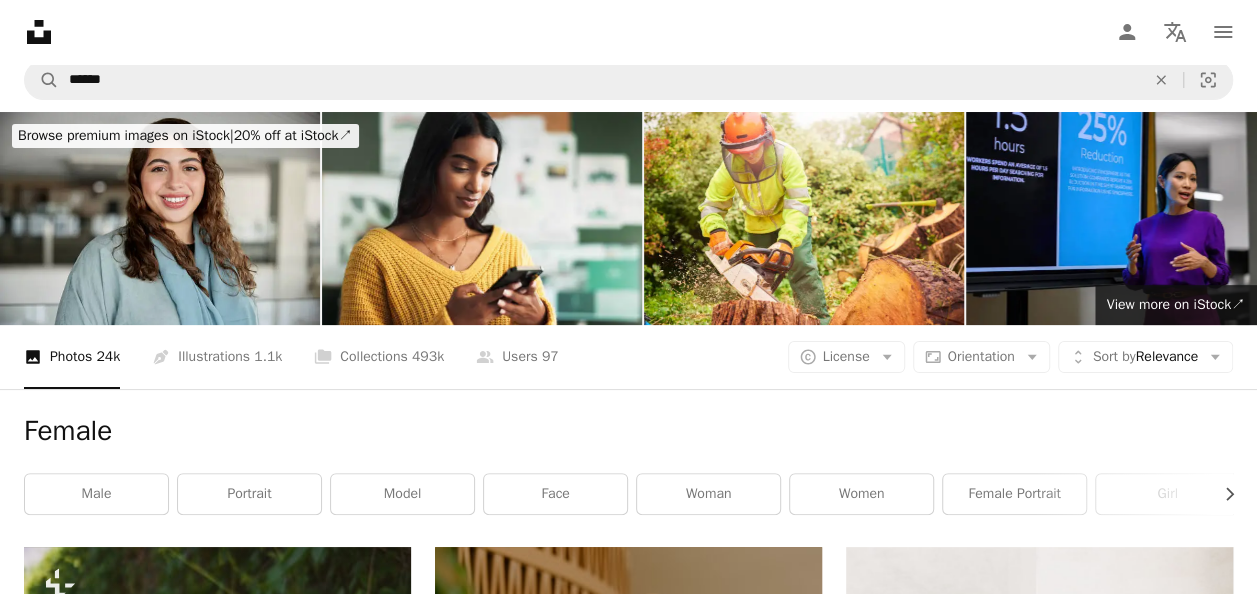 click on "Female" at bounding box center [628, 431] 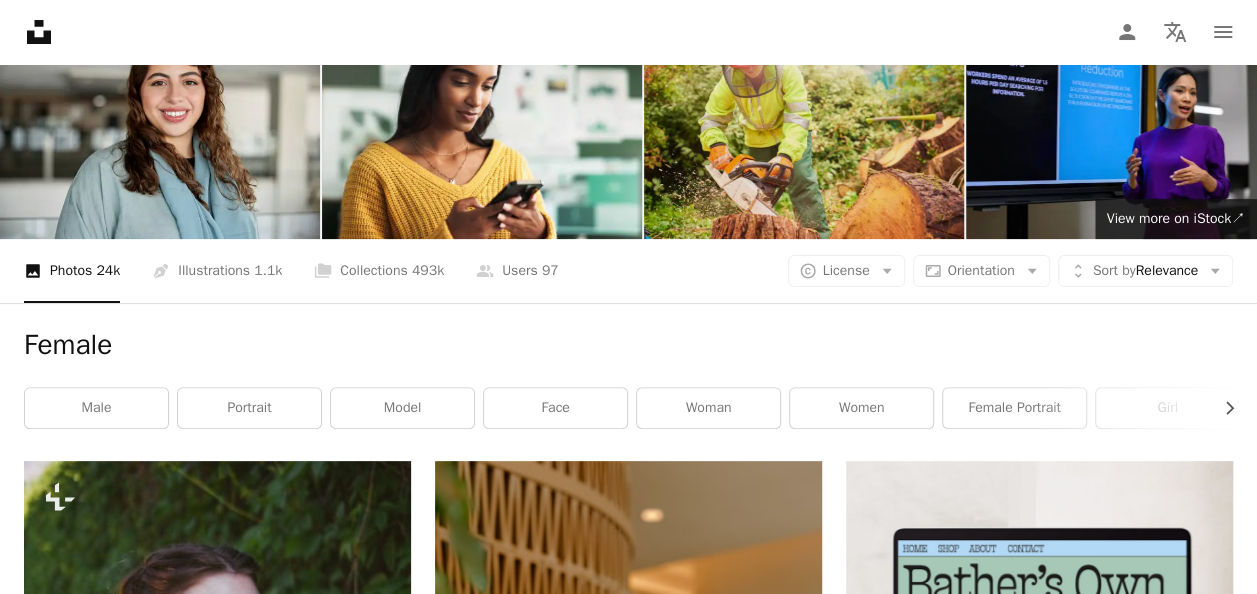 scroll, scrollTop: 92, scrollLeft: 0, axis: vertical 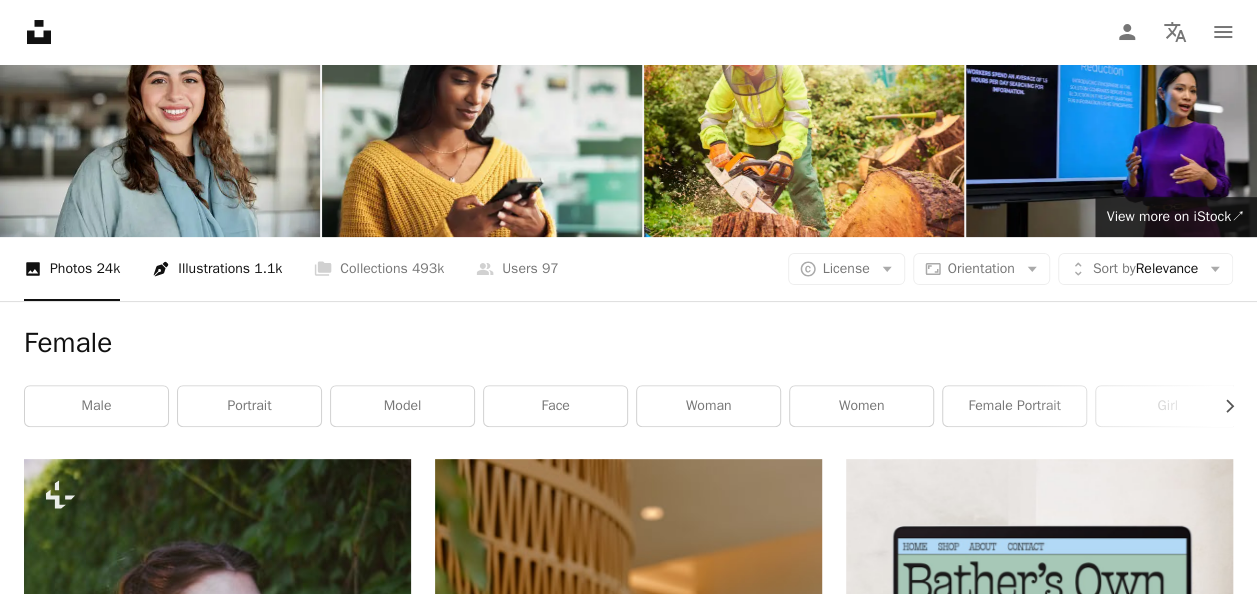 click on "Pen Tool Illustrations   1.1k" at bounding box center [217, 269] 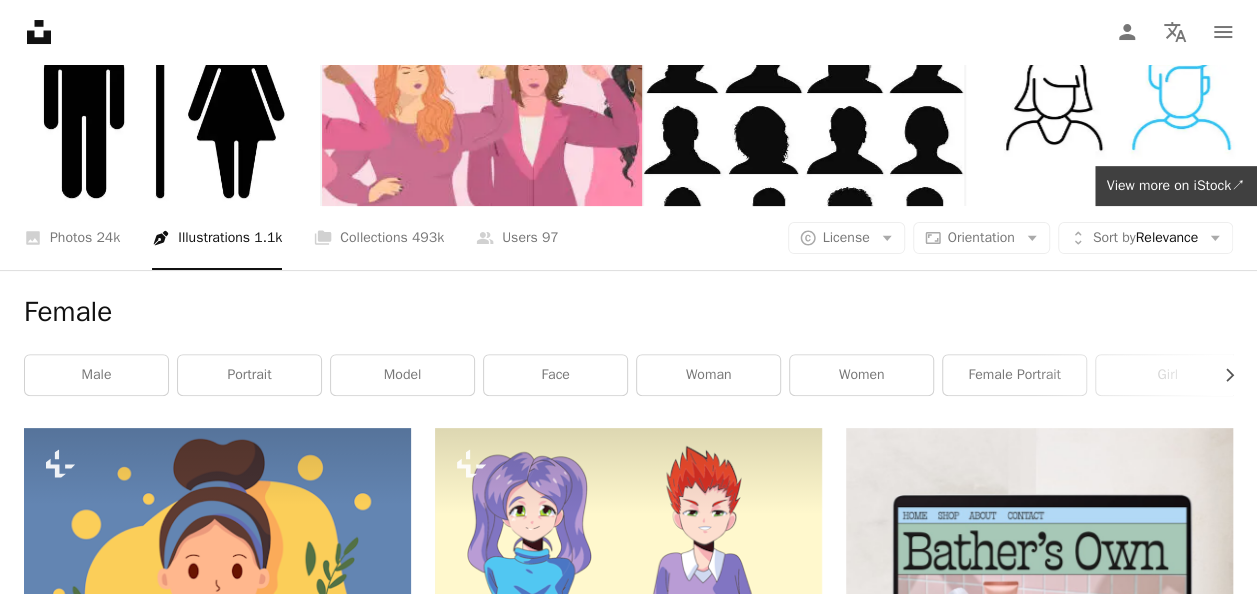 scroll, scrollTop: 124, scrollLeft: 0, axis: vertical 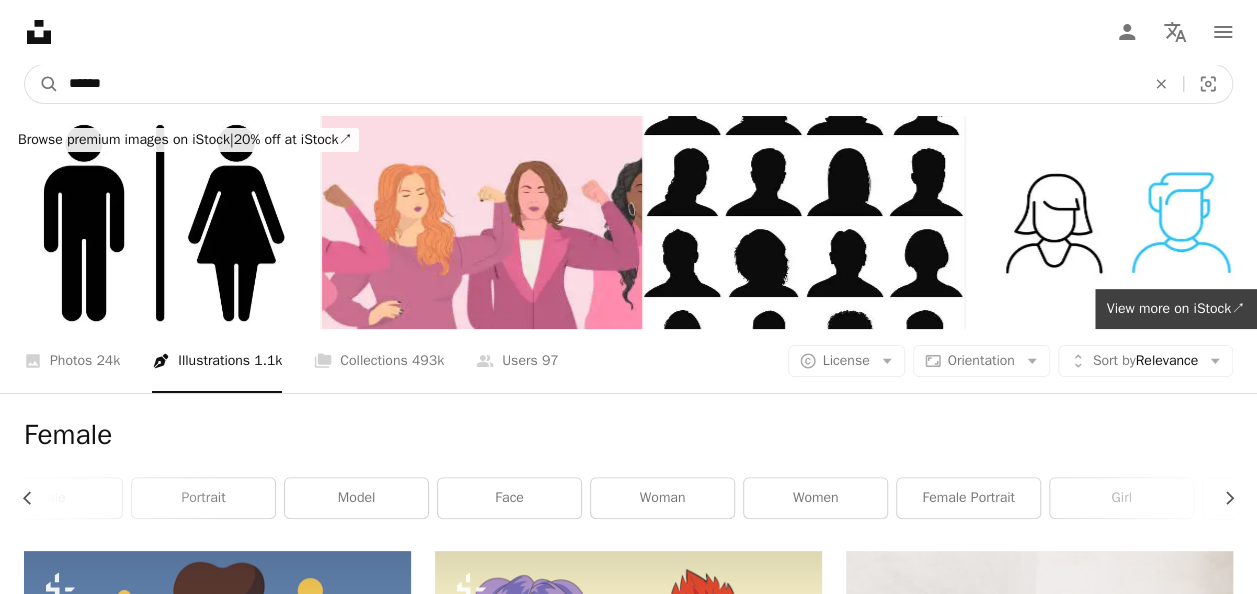 click on "******" at bounding box center [599, 84] 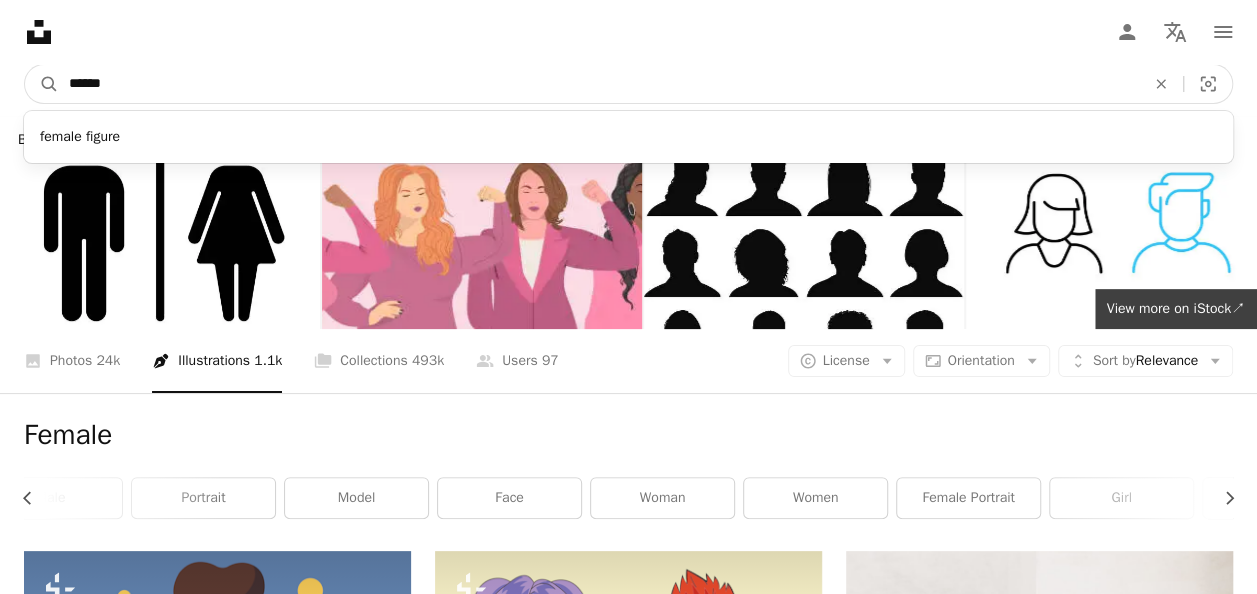 drag, startPoint x: 124, startPoint y: 82, endPoint x: 0, endPoint y: 76, distance: 124.14507 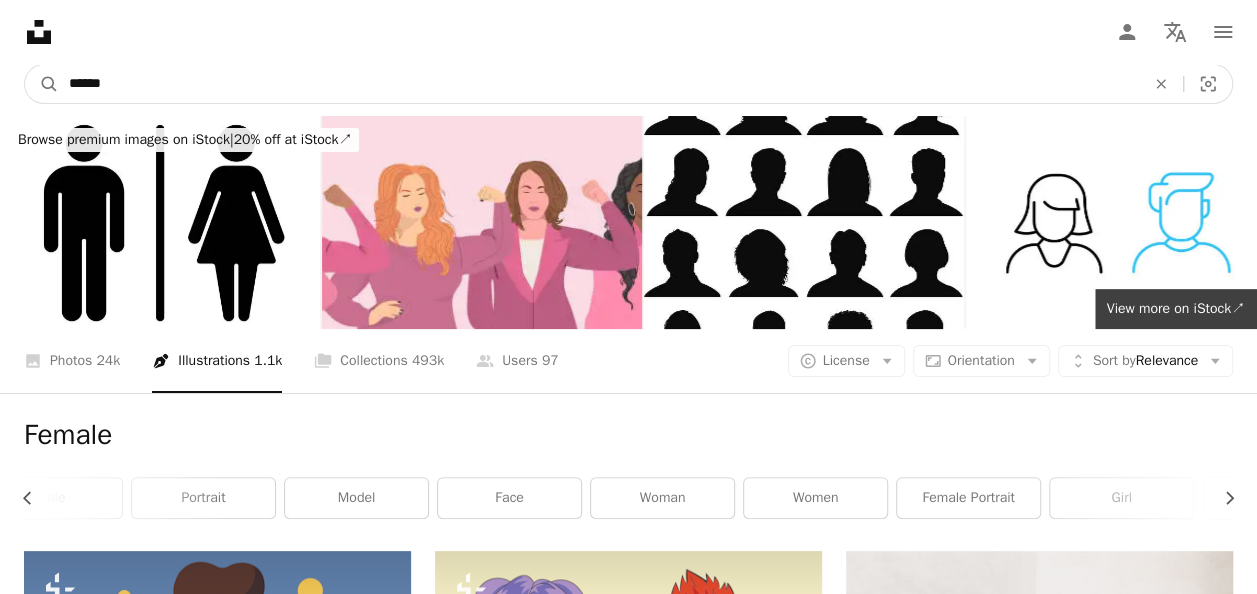 type on "******" 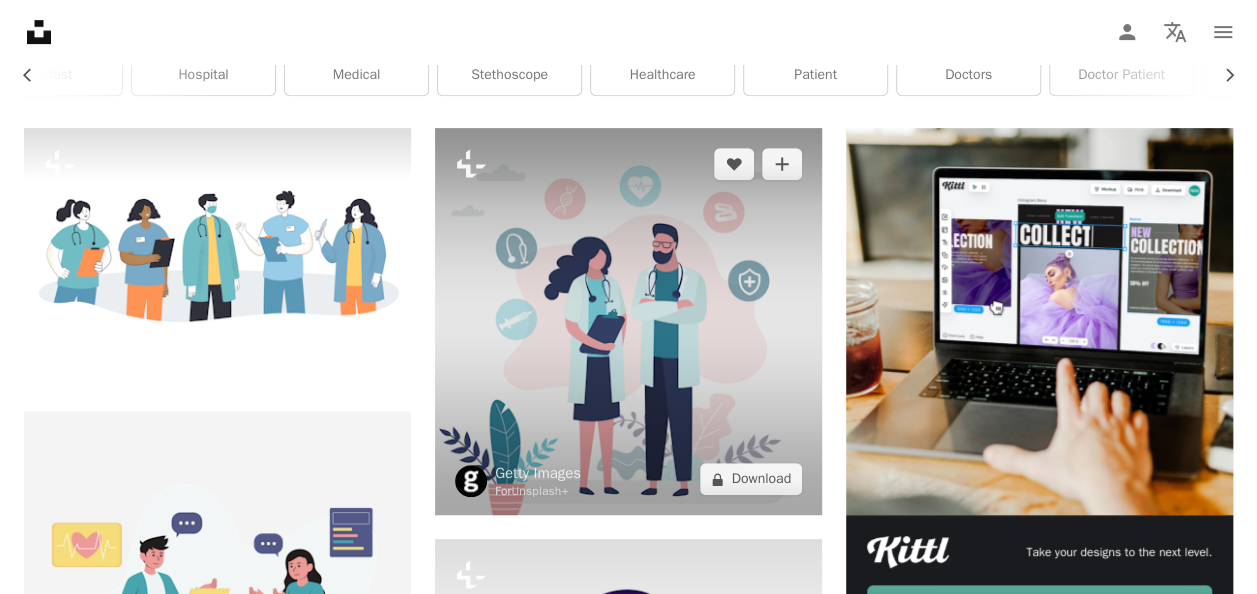 scroll, scrollTop: 136, scrollLeft: 0, axis: vertical 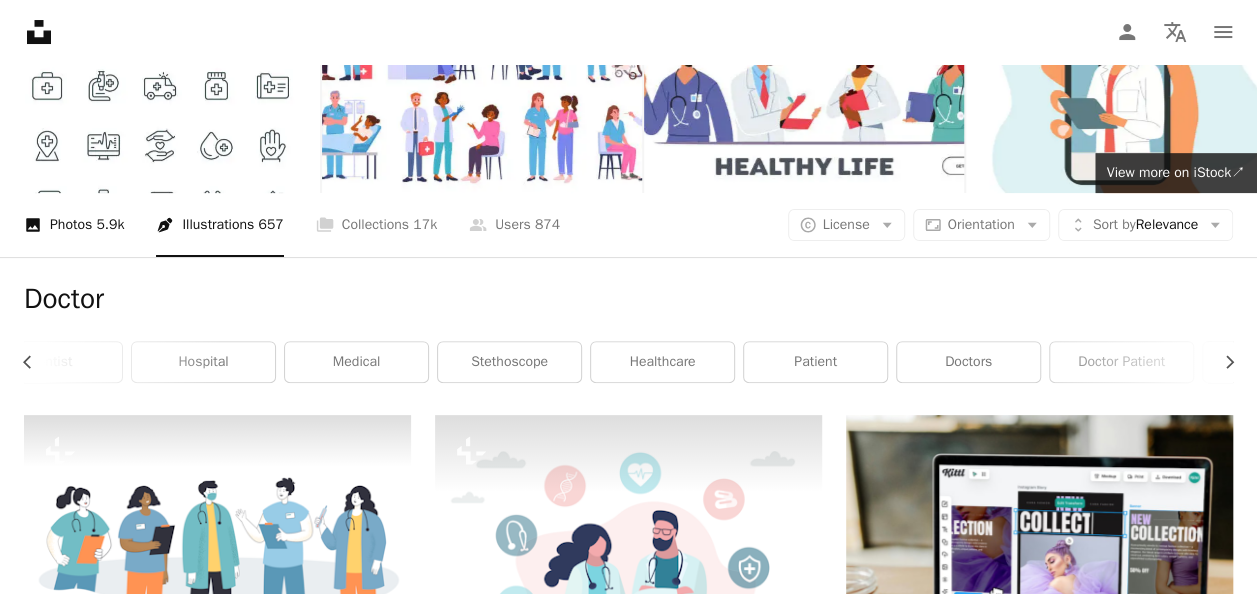 click on "A photo Photos   5.9k" at bounding box center [74, 225] 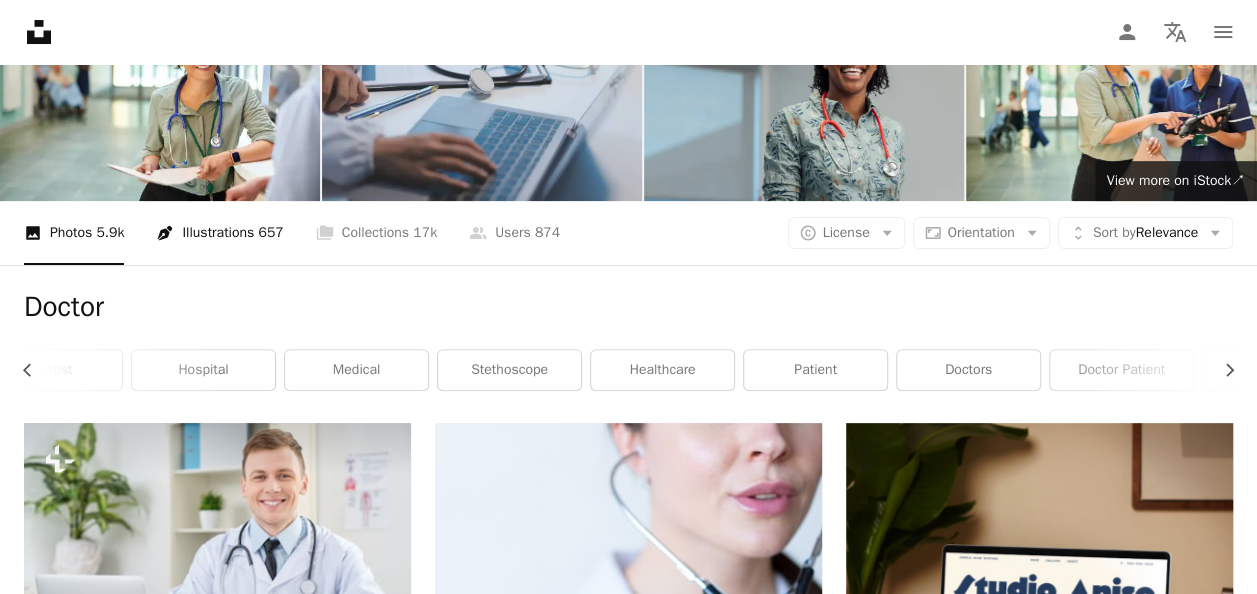 scroll, scrollTop: 132, scrollLeft: 0, axis: vertical 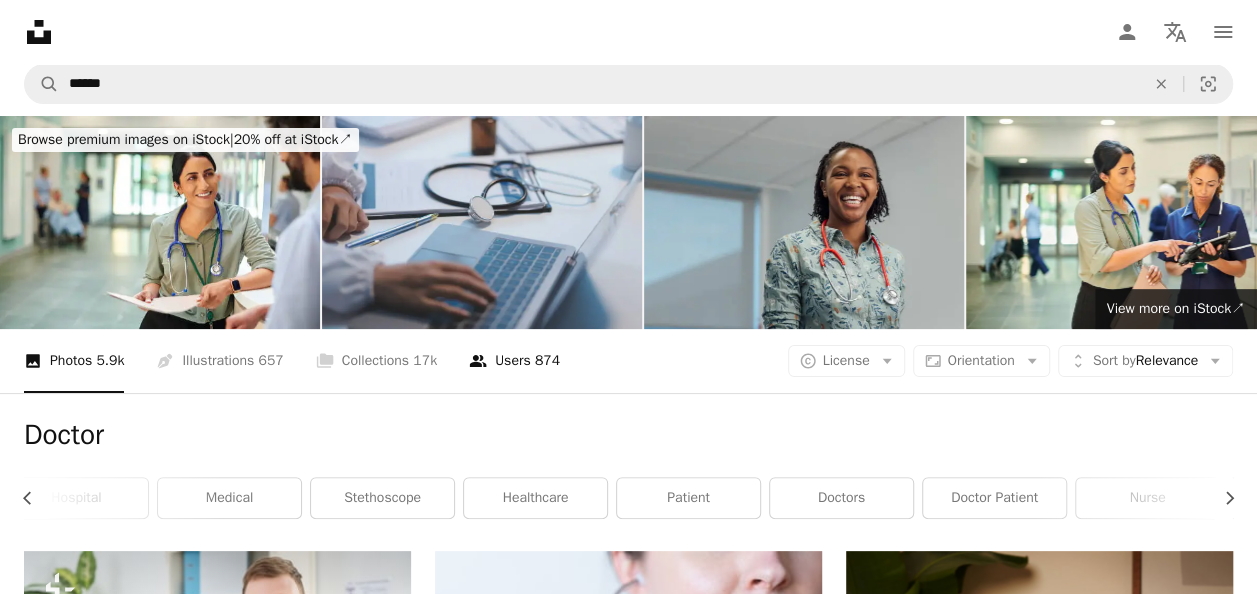 click on "A group of people Users   874" at bounding box center [514, 361] 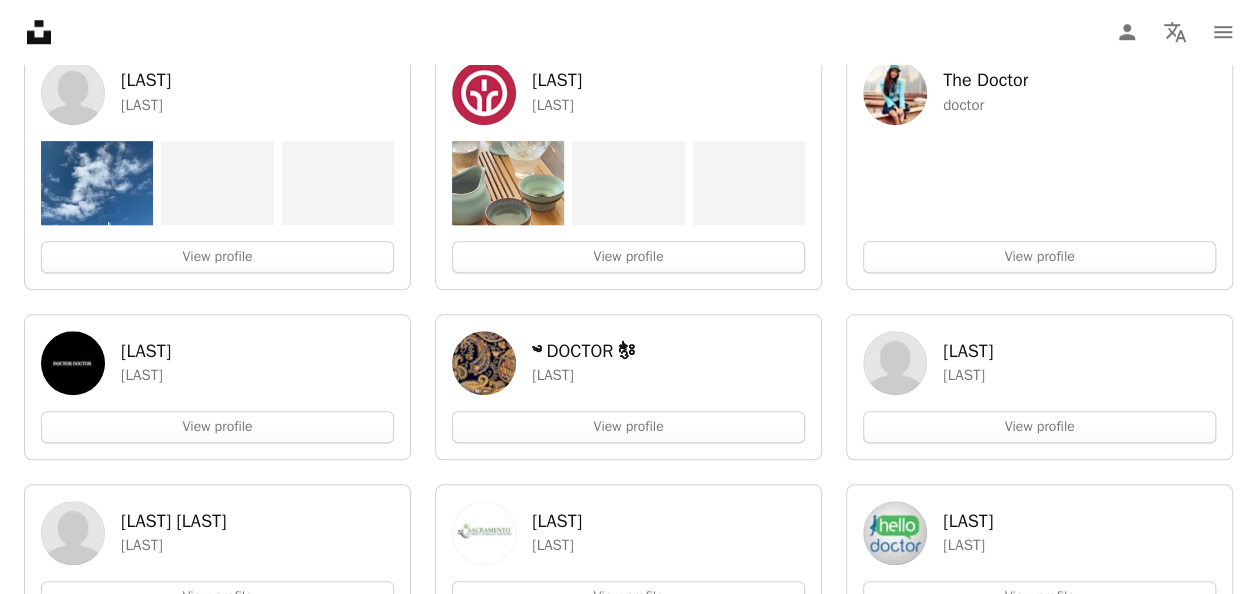 scroll, scrollTop: 767, scrollLeft: 0, axis: vertical 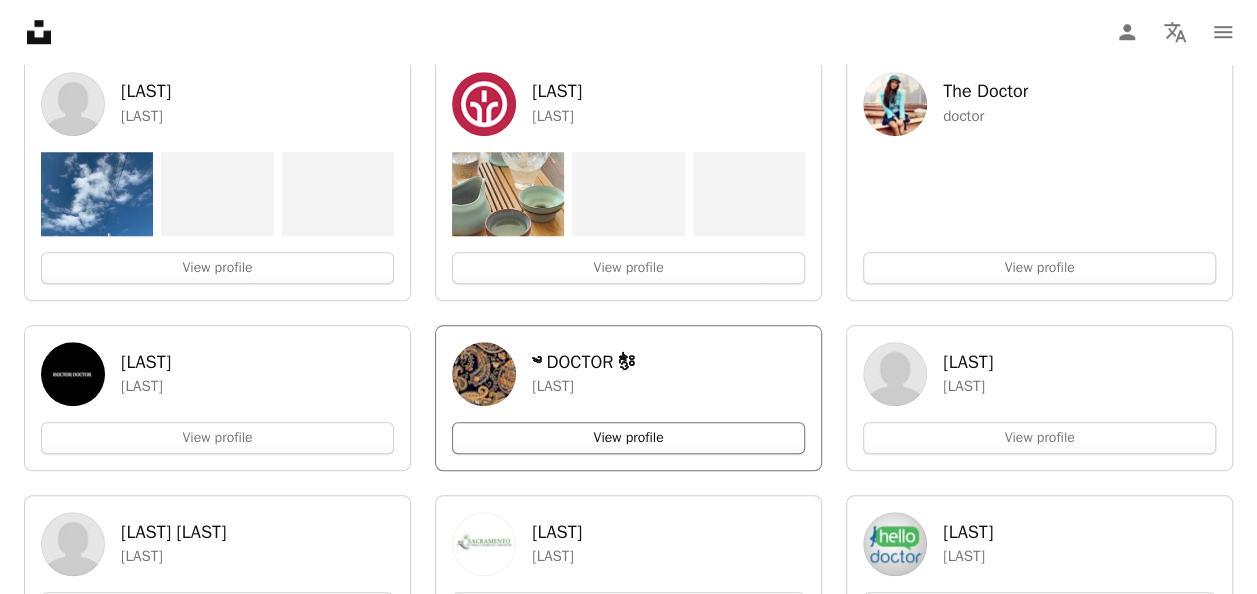 click on "View profile" at bounding box center [628, 438] 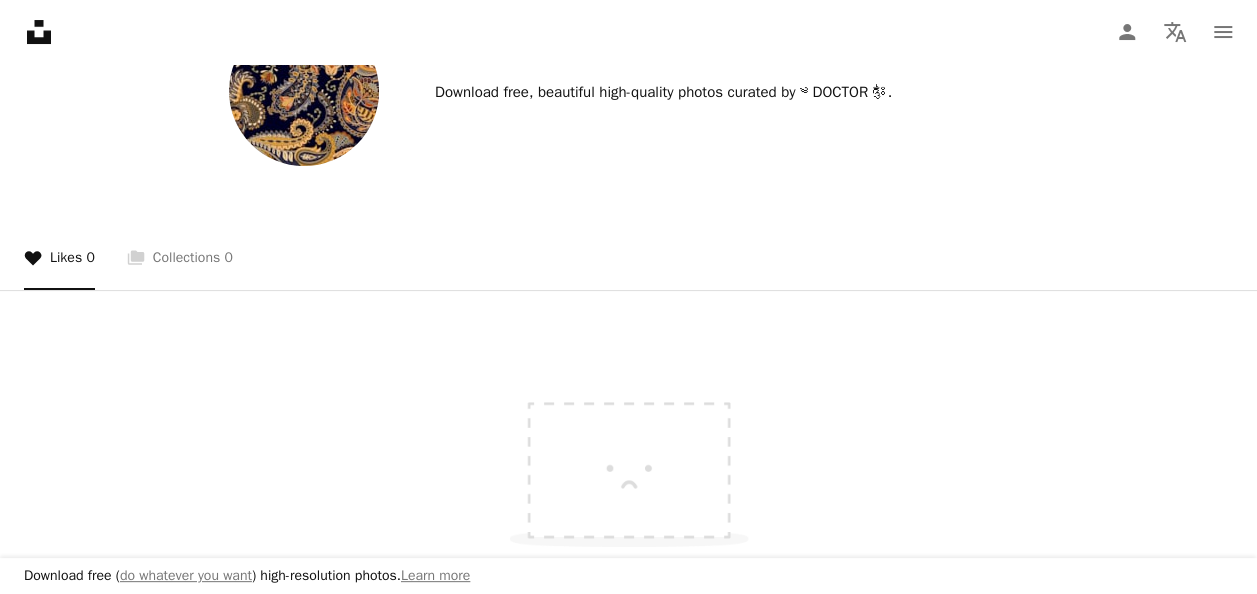 scroll, scrollTop: 62, scrollLeft: 0, axis: vertical 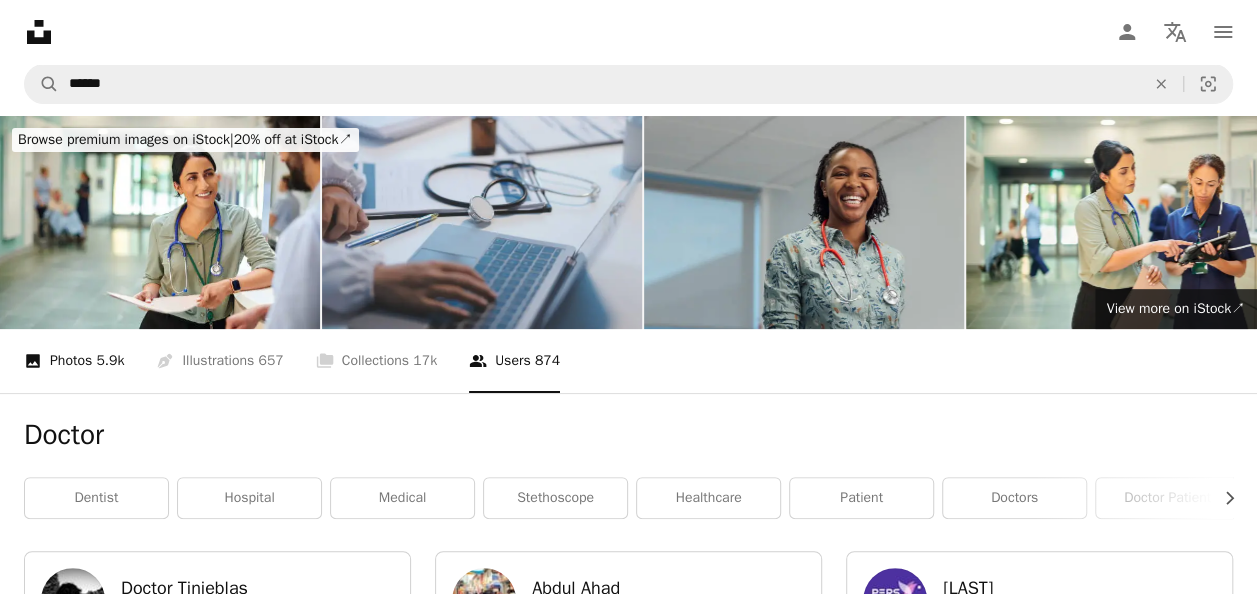 click on "A photo Photos   5.9k" at bounding box center [74, 361] 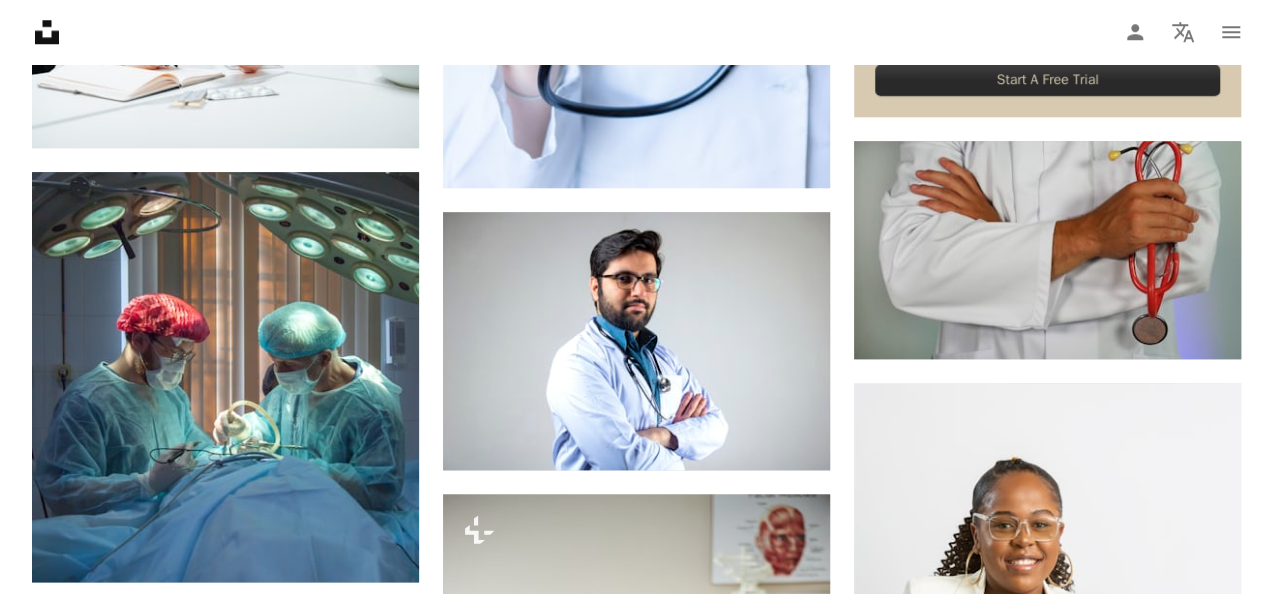 scroll, scrollTop: 946, scrollLeft: 0, axis: vertical 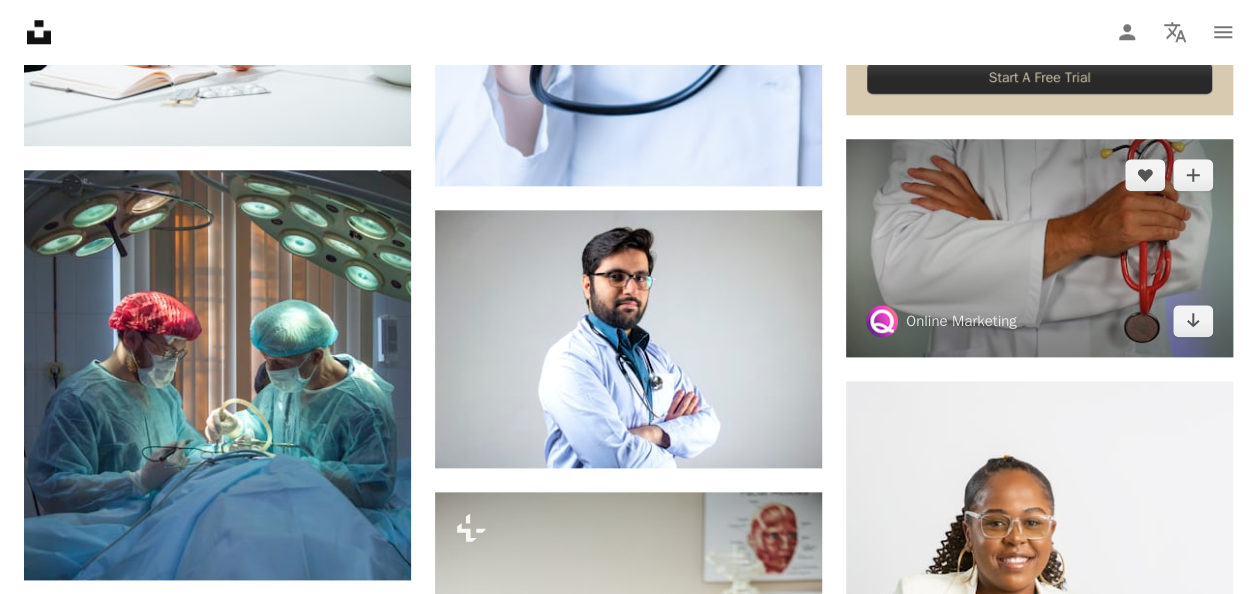 click at bounding box center [1039, 248] 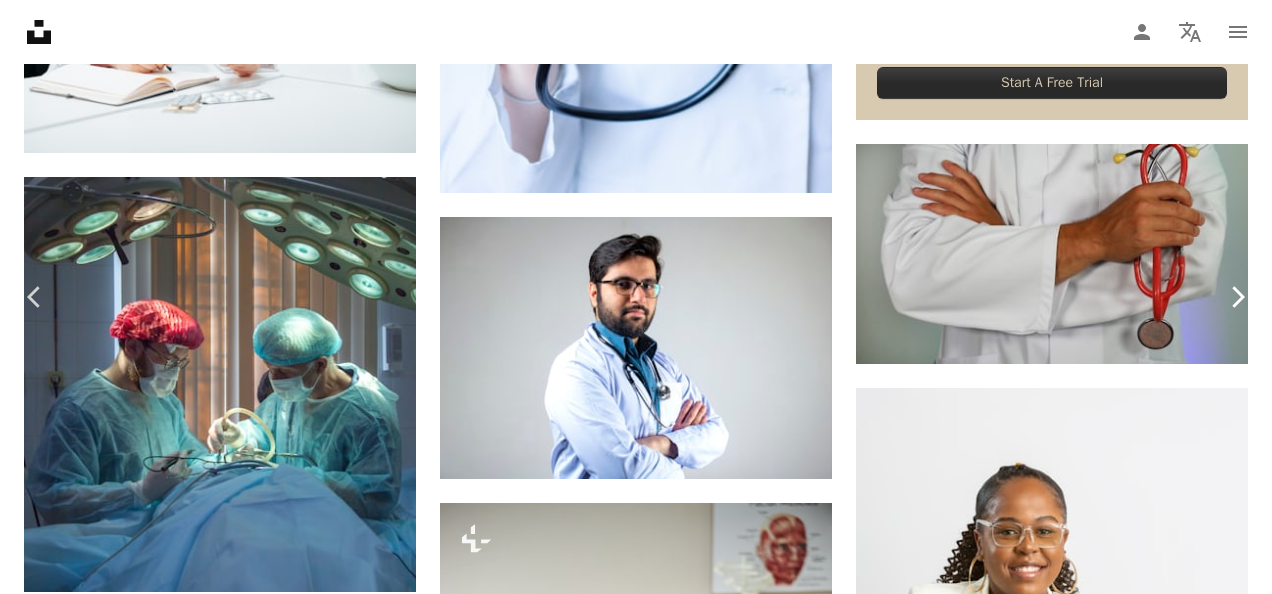 click on "Chevron right" 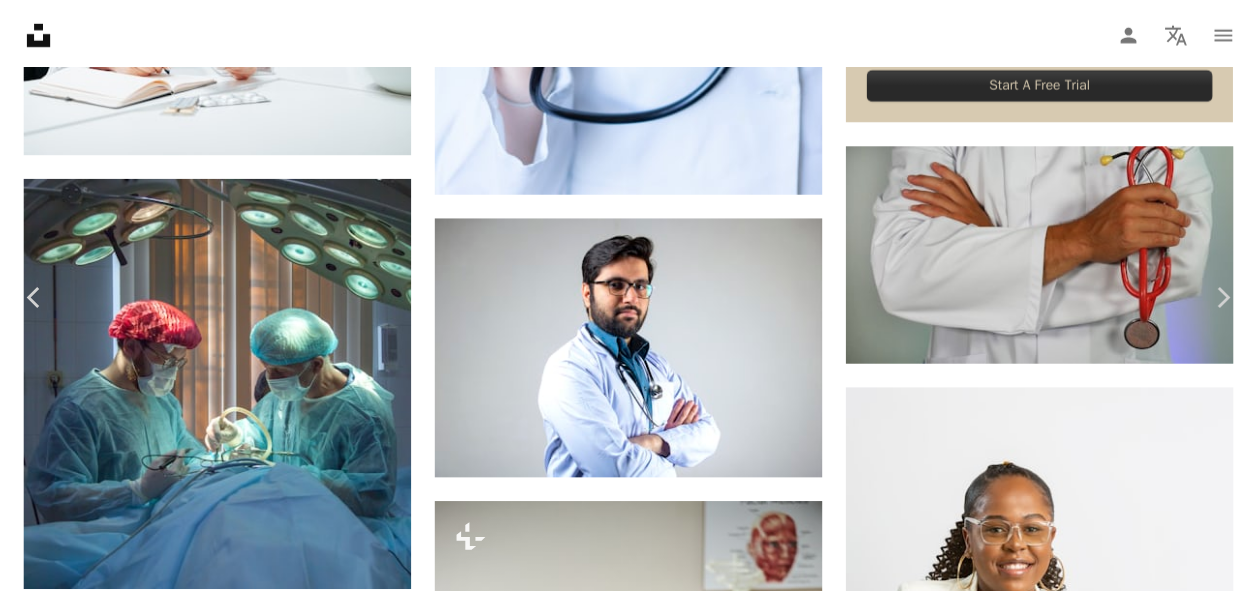scroll, scrollTop: 0, scrollLeft: 0, axis: both 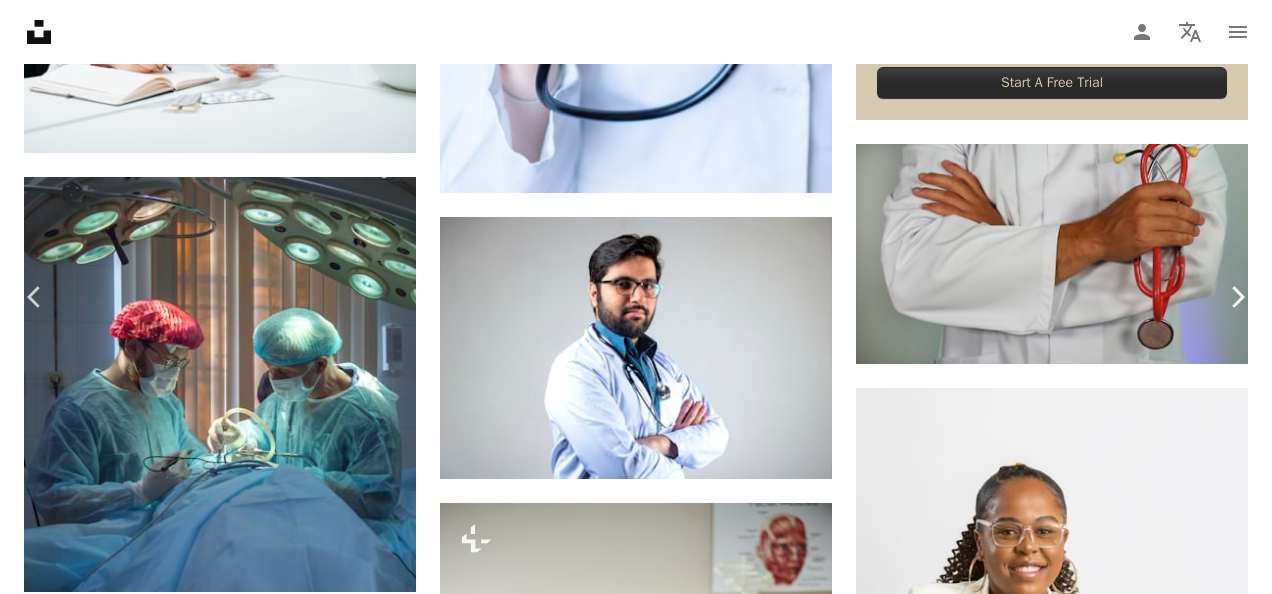 click on "Chevron right" 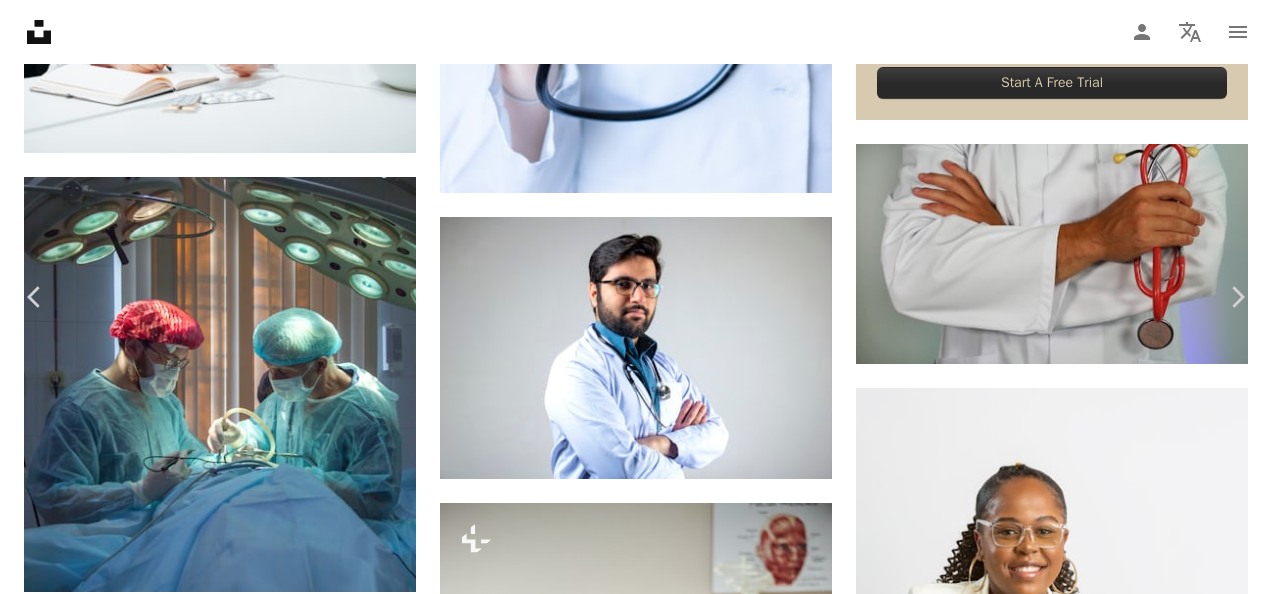 click on "An X shape Chevron left Chevron right [FIRST] [LAST] Available for hire A checkmark inside of a circle A heart A plus sign Download free Chevron down Zoom in Views 21,168,115 Downloads 189,610 Featured in Business & Work ,  Health & Wellness A forward-right arrow Share Info icon Info More Actions A map marker [CITY], [REGION] Calendar outlined Published on  March 3, 2019 Safety Free to use under the  Unsplash License doctor hospital health beauty medical wellness healthcare medicine surgery clinic surgeon hospital patient treatment sick person operation diagnosis plastic surgeon operation room healthcare recipient human Free images Browse premium related images on iStock  |  Save 20% with code UNSPLASH20 View more on iStock  ↗ Related images A heart A plus sign [FIRST] [LAST] Available for hire A checkmark inside of a circle Arrow pointing down A heart A plus sign [FIRST] [LAST] / [LAST] Available for hire A checkmark inside of a circle Arrow pointing down A heart A plus sign [FIRST] [LAST] A heart For" at bounding box center [636, 4356] 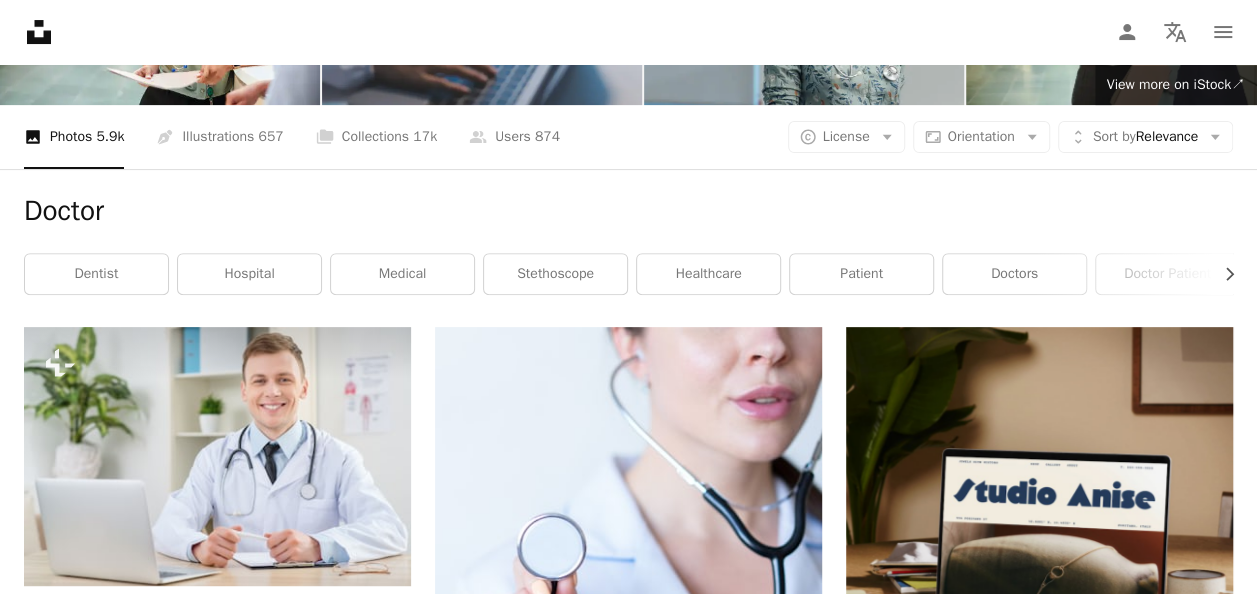 scroll, scrollTop: 0, scrollLeft: 0, axis: both 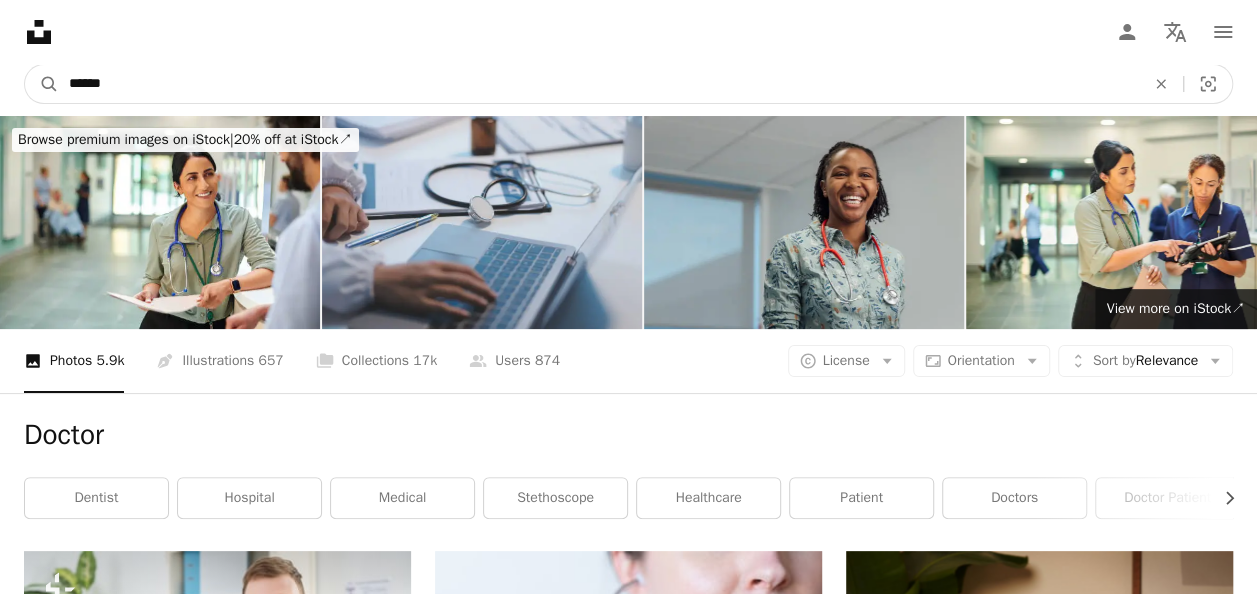 click on "******" at bounding box center [599, 84] 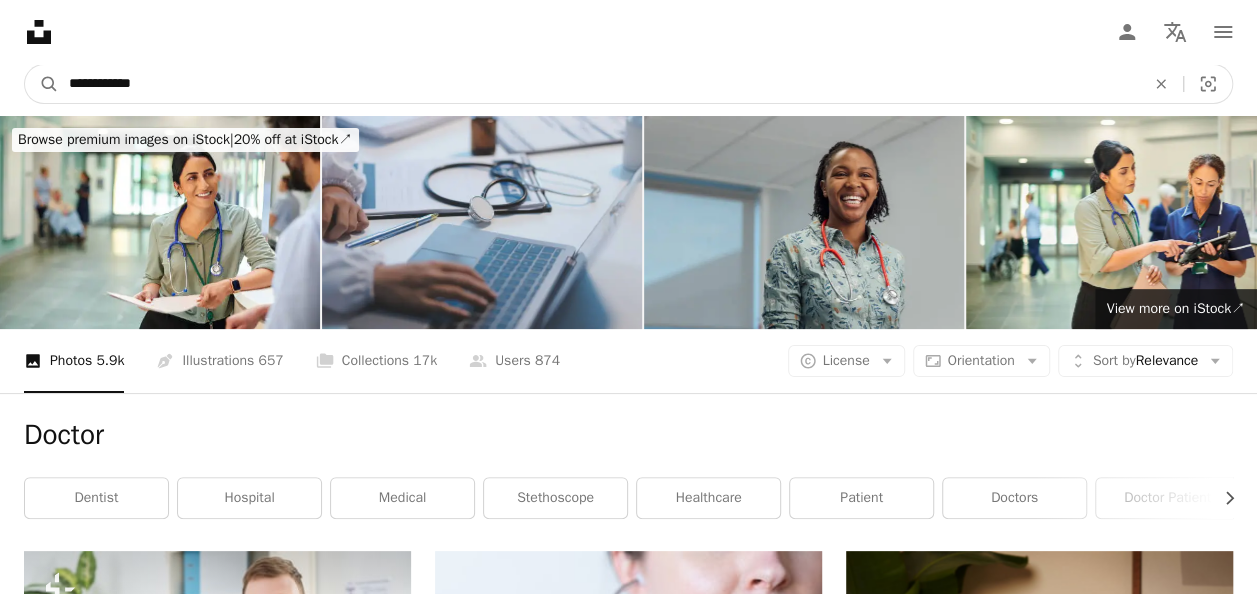 type on "**********" 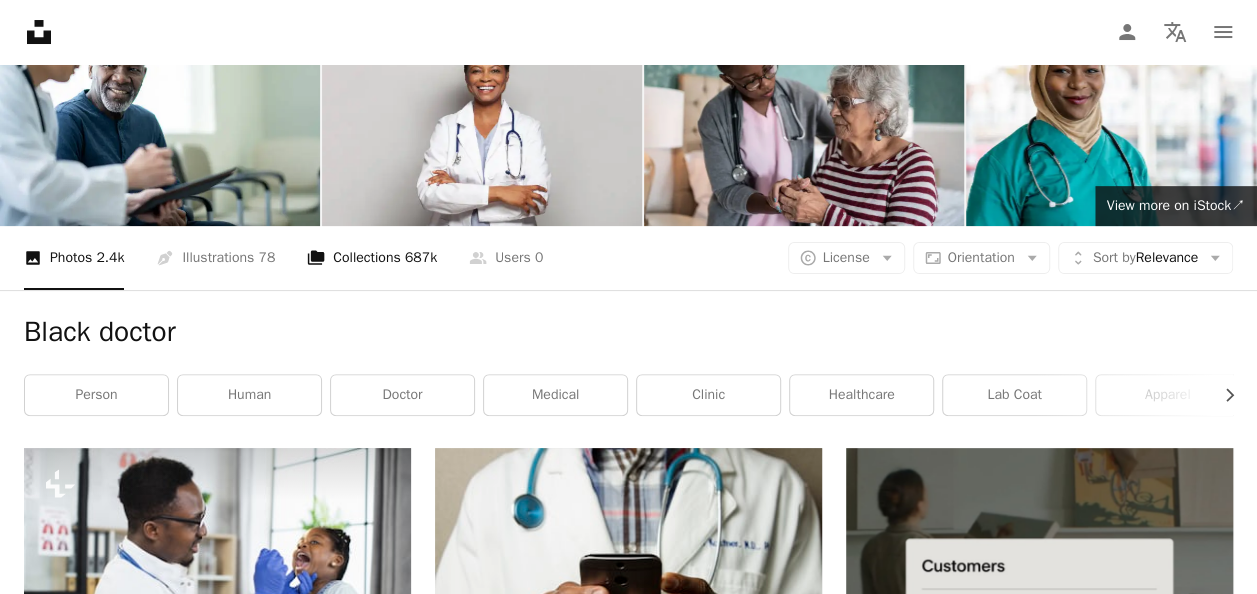 scroll, scrollTop: 108, scrollLeft: 0, axis: vertical 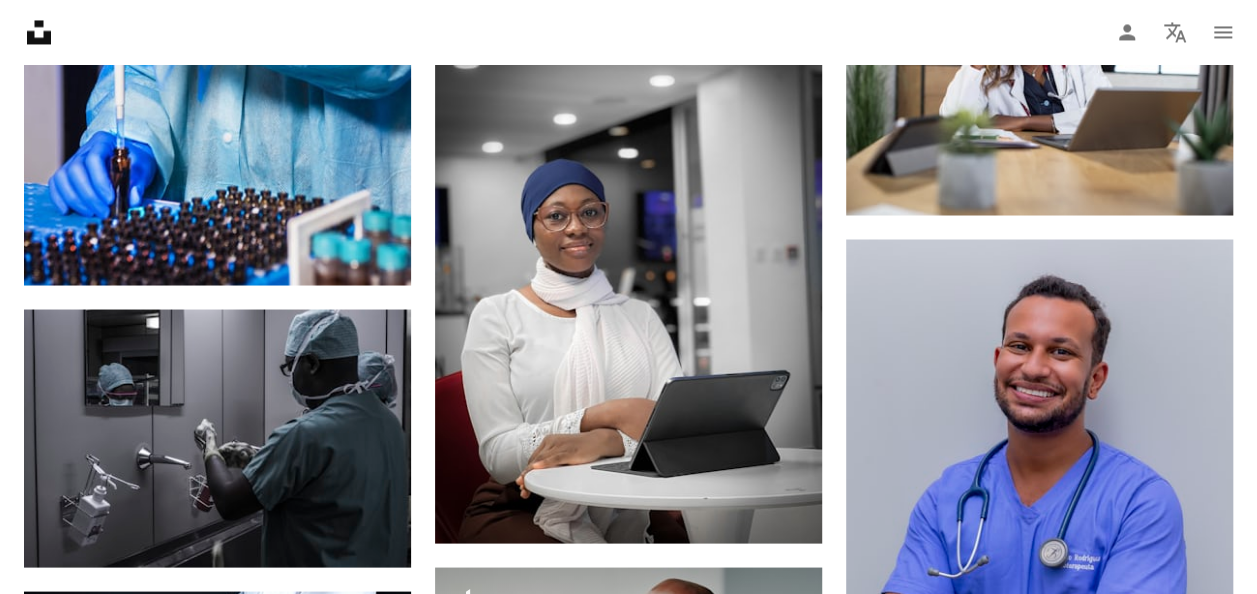 click on "**********" at bounding box center [628, 531] 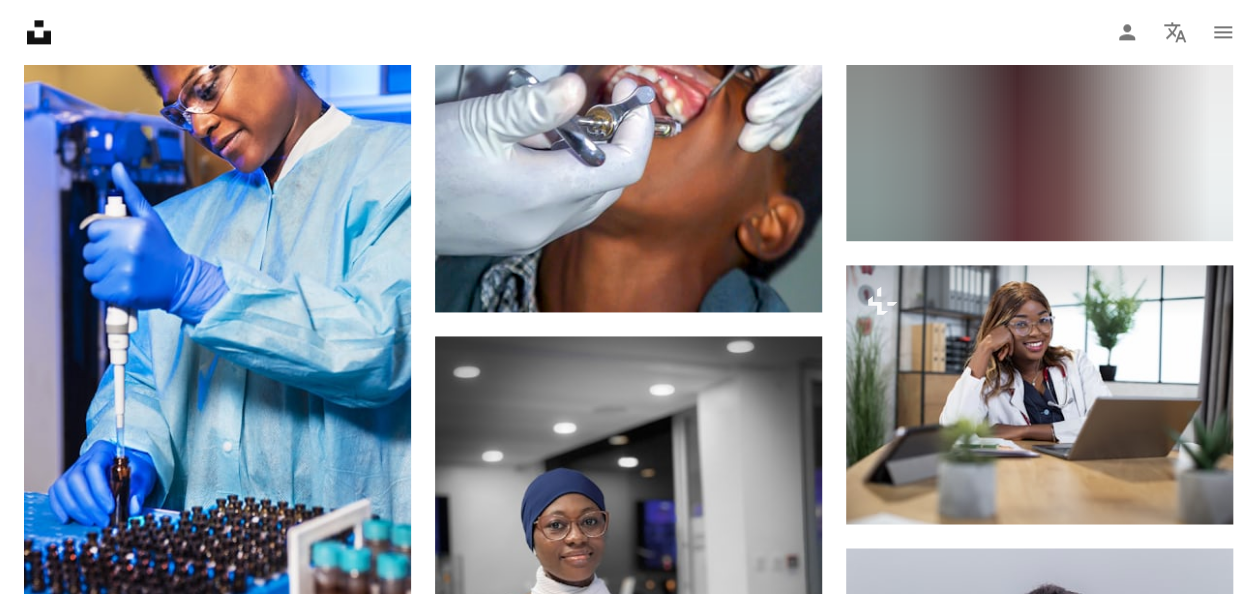 scroll, scrollTop: 1354, scrollLeft: 0, axis: vertical 